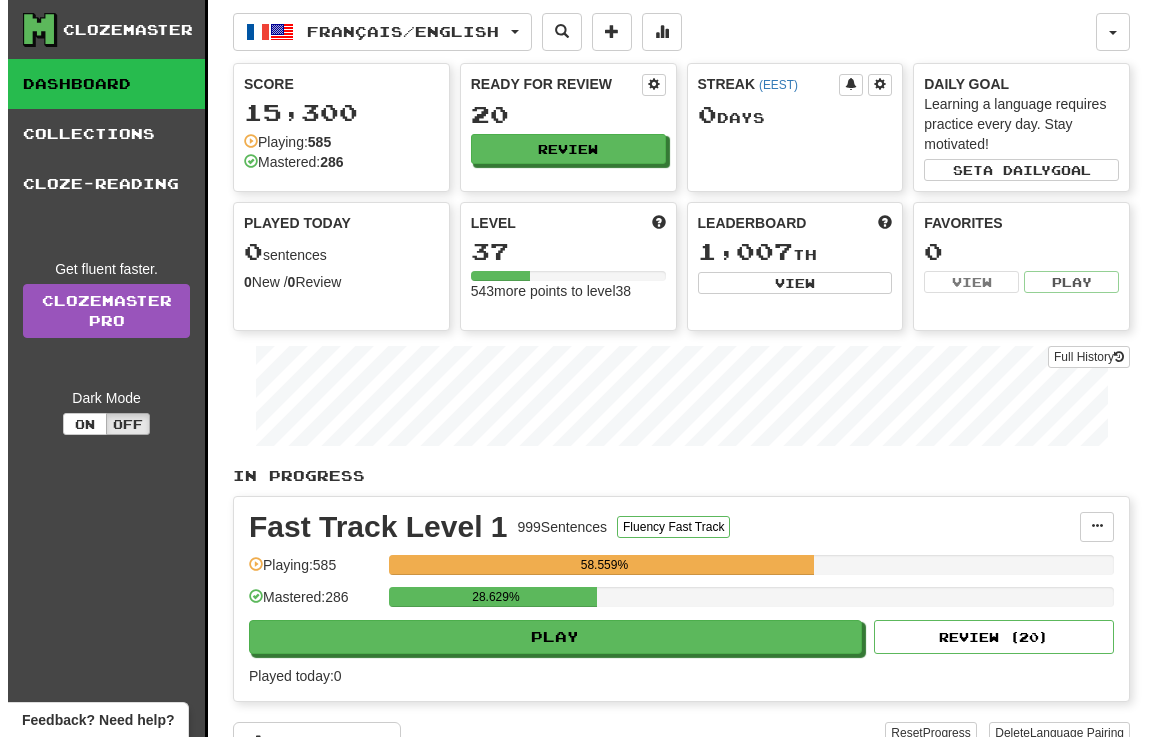 scroll, scrollTop: 0, scrollLeft: 0, axis: both 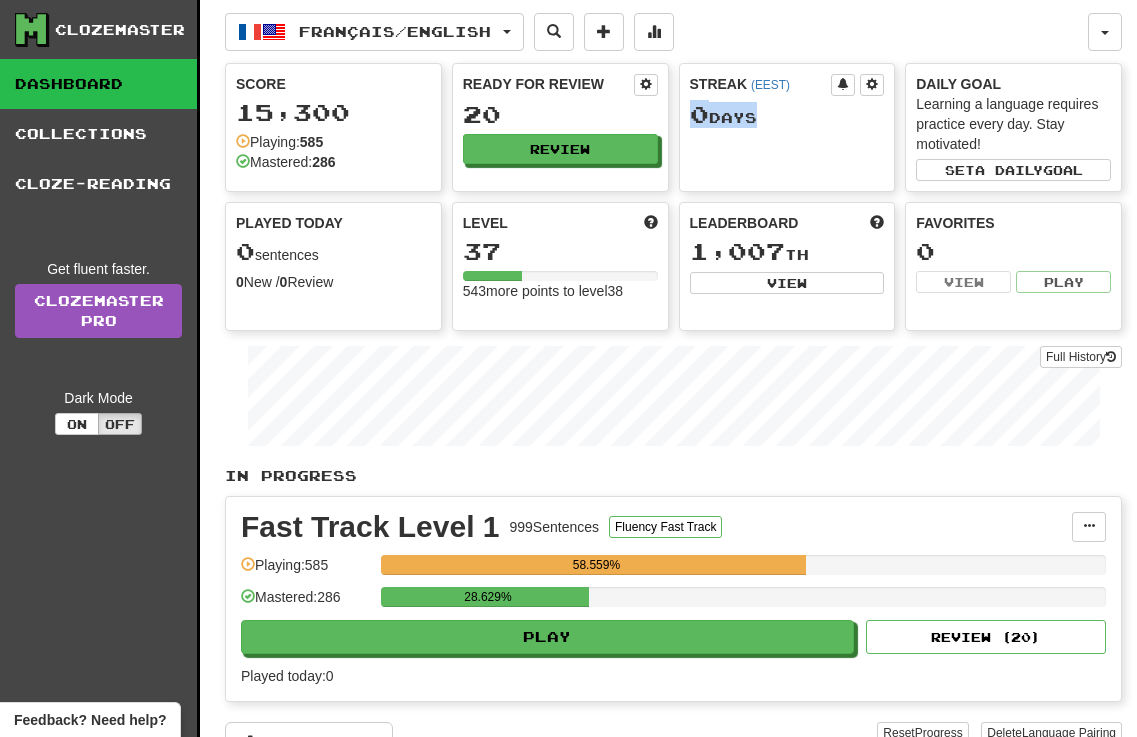 drag, startPoint x: 695, startPoint y: 113, endPoint x: 770, endPoint y: 113, distance: 75 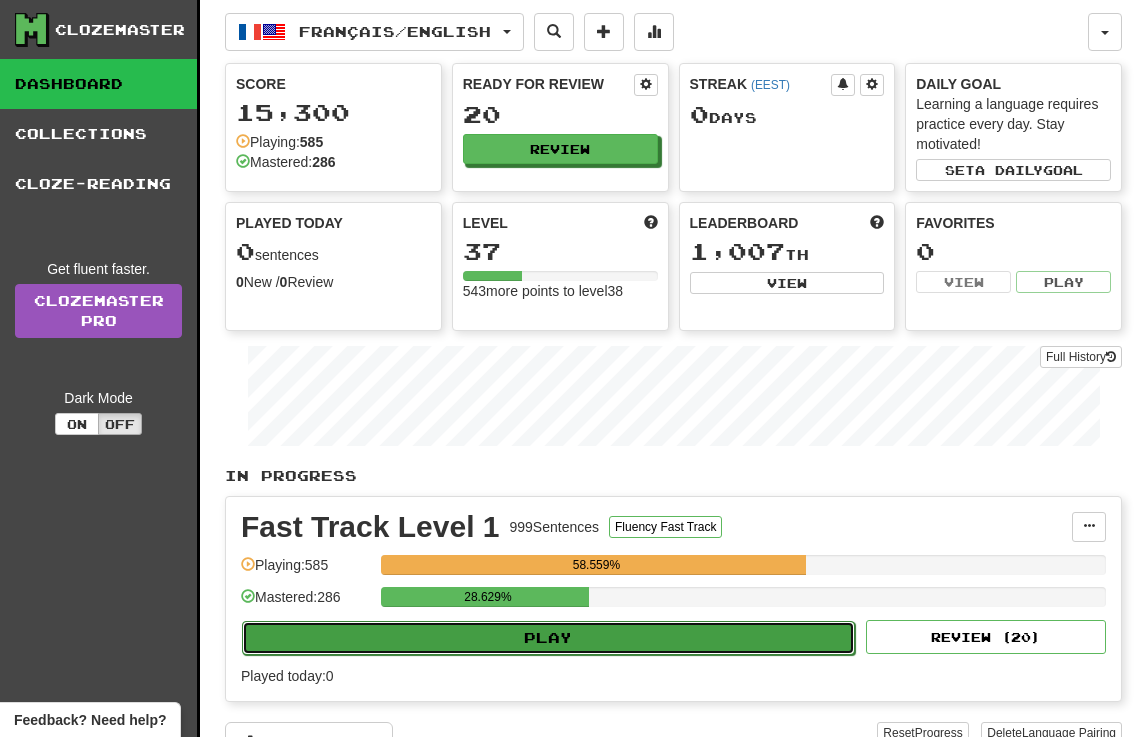 click on "Play" at bounding box center (548, 638) 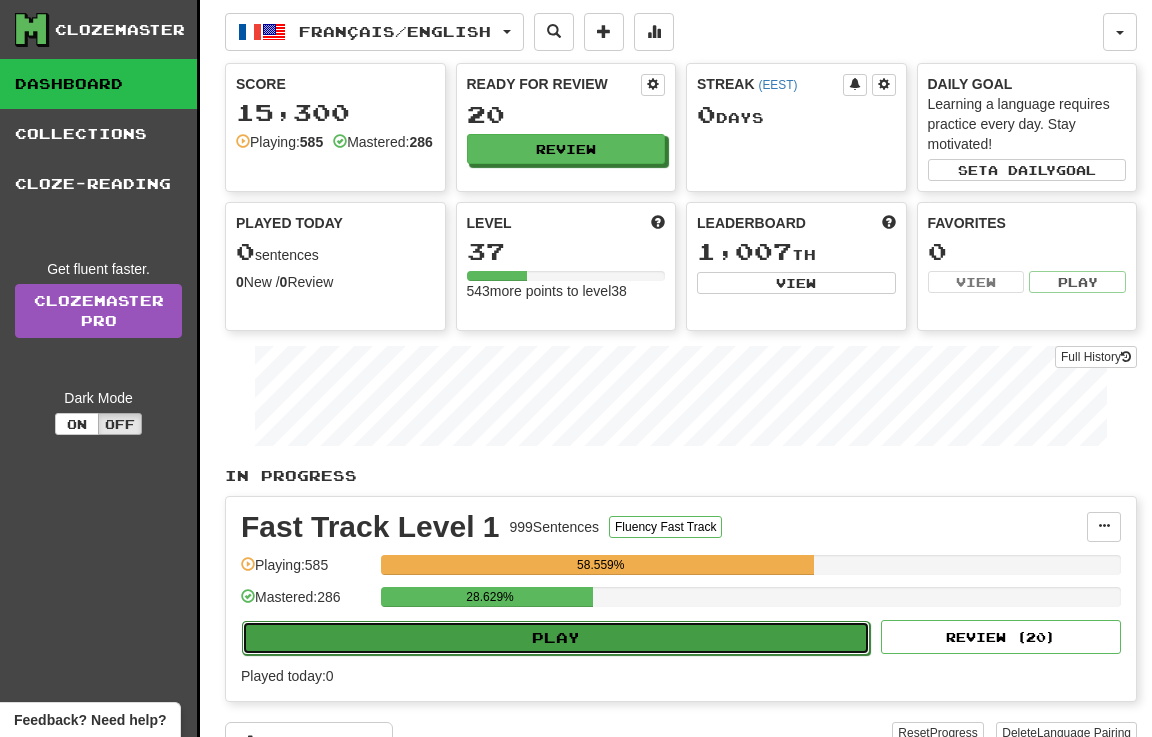 select on "**" 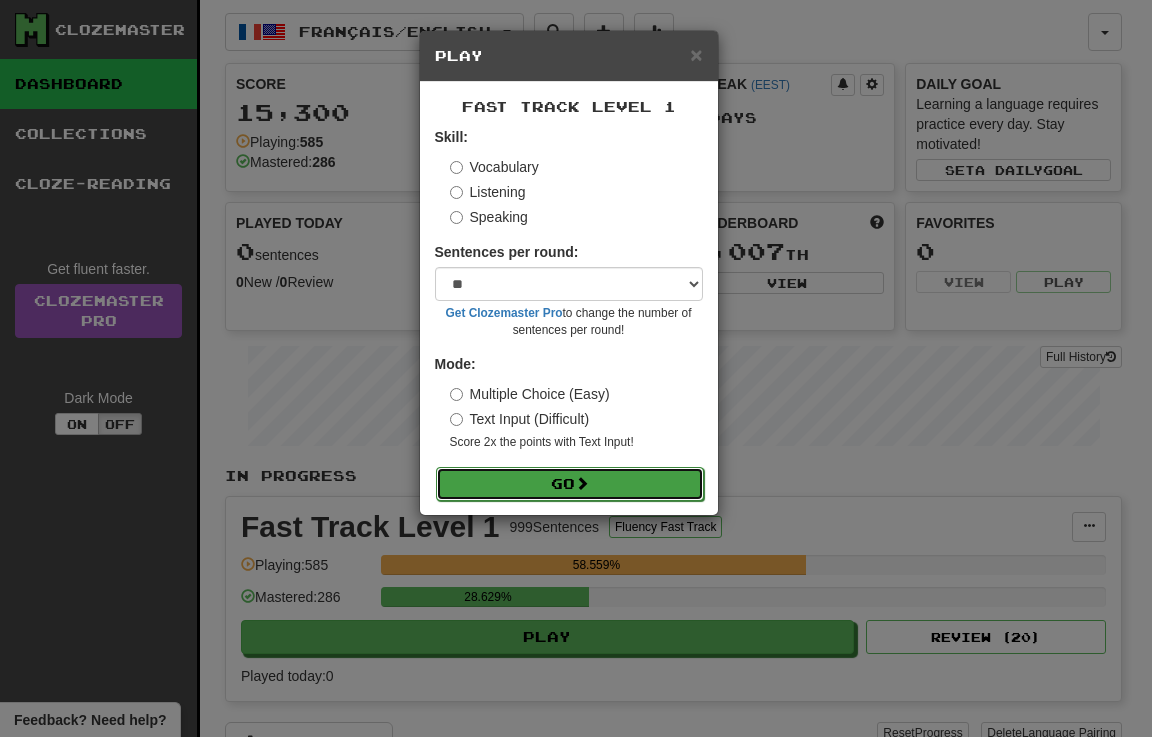 click on "Go" at bounding box center (570, 484) 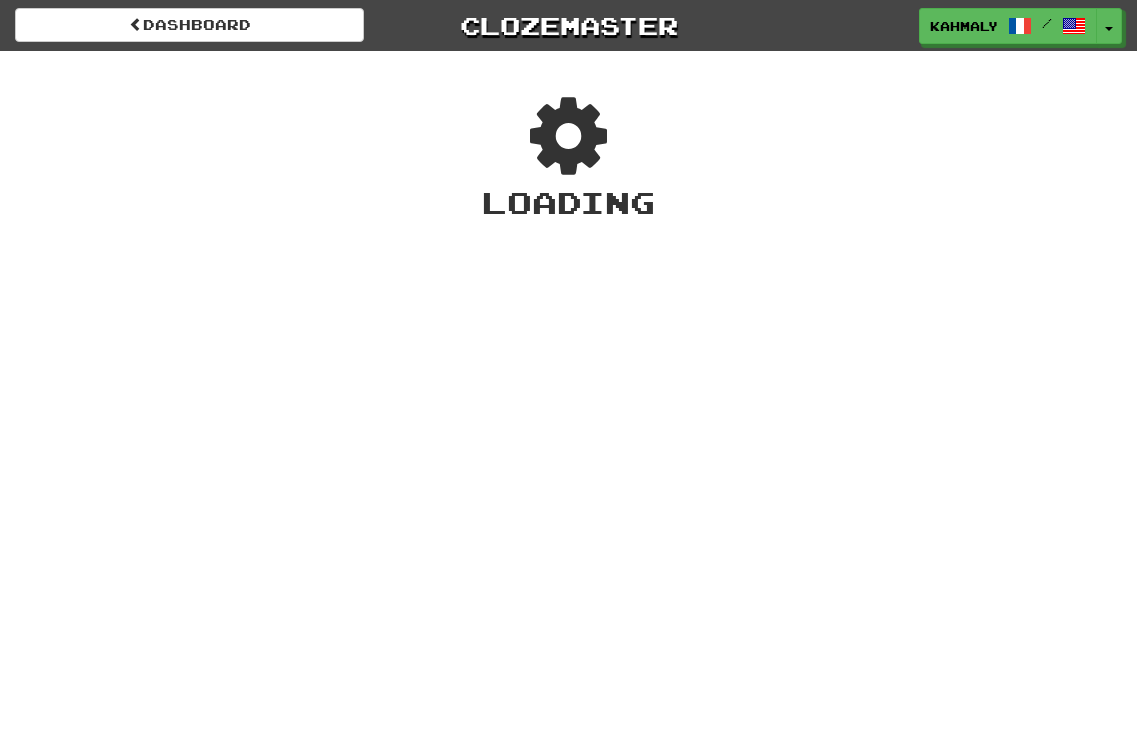 scroll, scrollTop: 0, scrollLeft: 0, axis: both 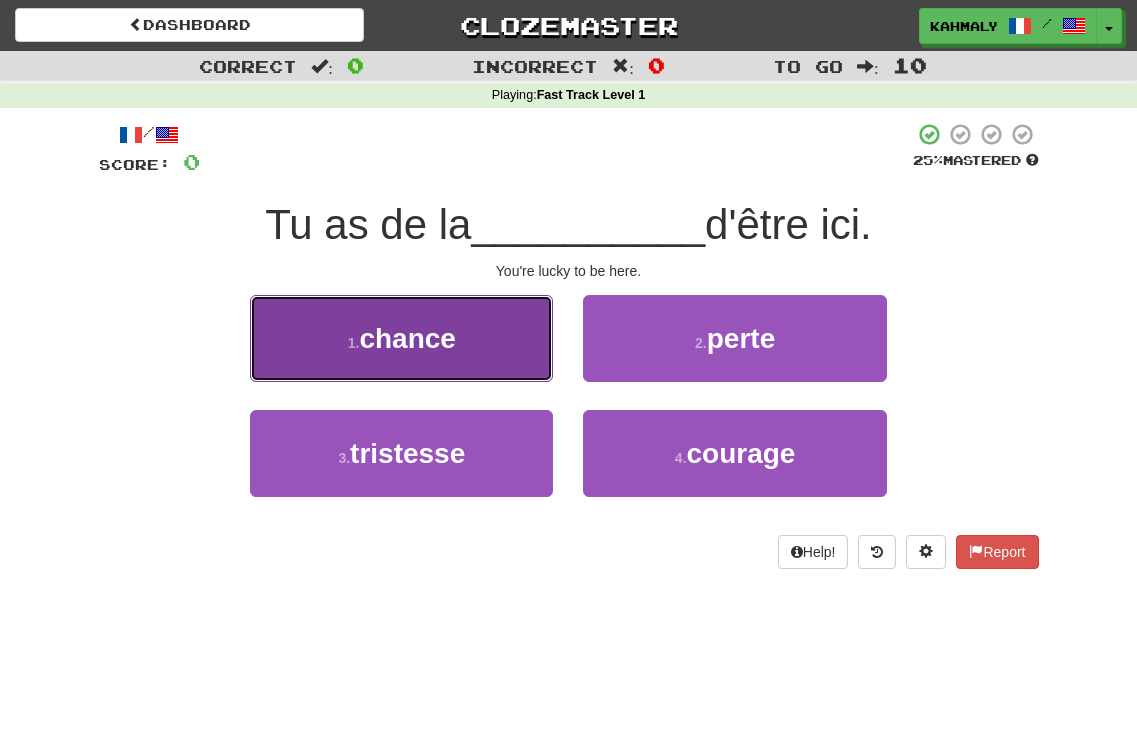 click on "chance" at bounding box center [407, 338] 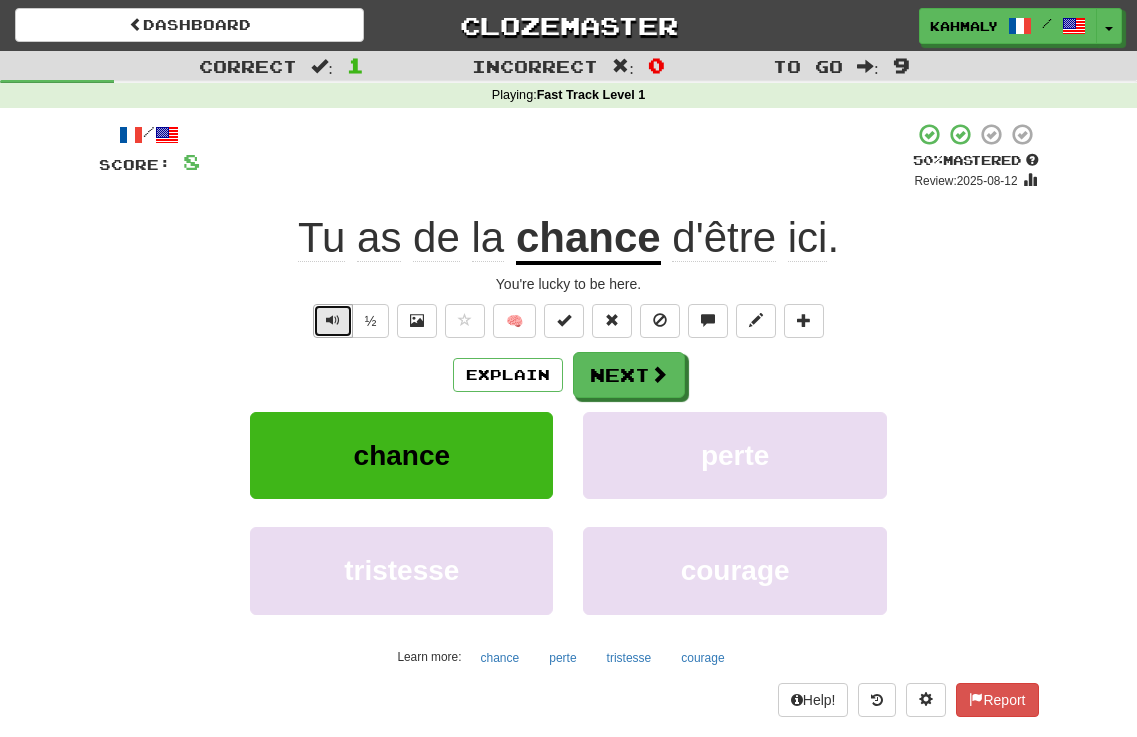 click at bounding box center [333, 320] 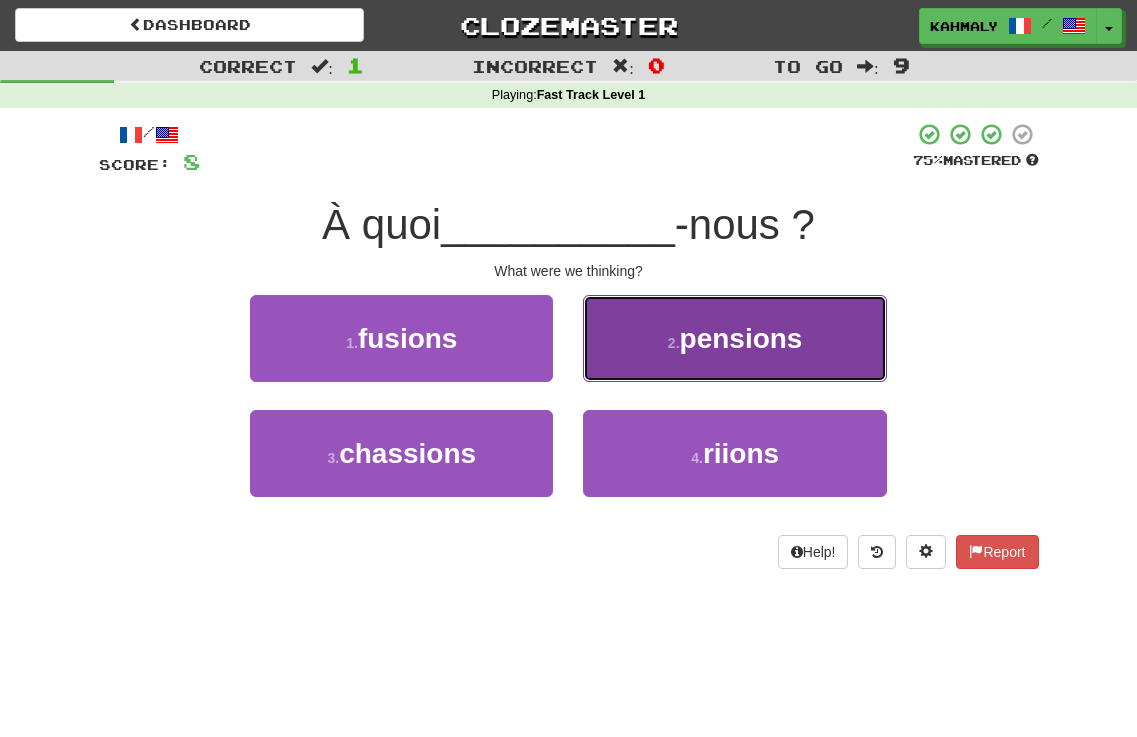 click on "pensions" at bounding box center [741, 338] 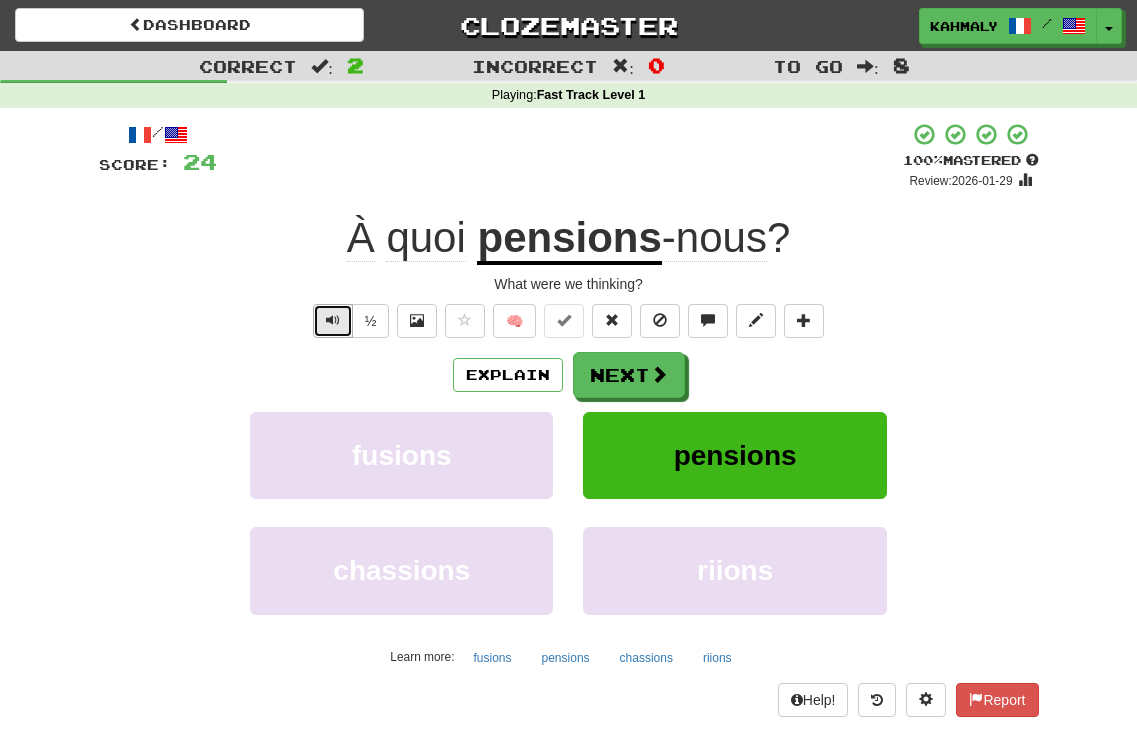 click at bounding box center (333, 321) 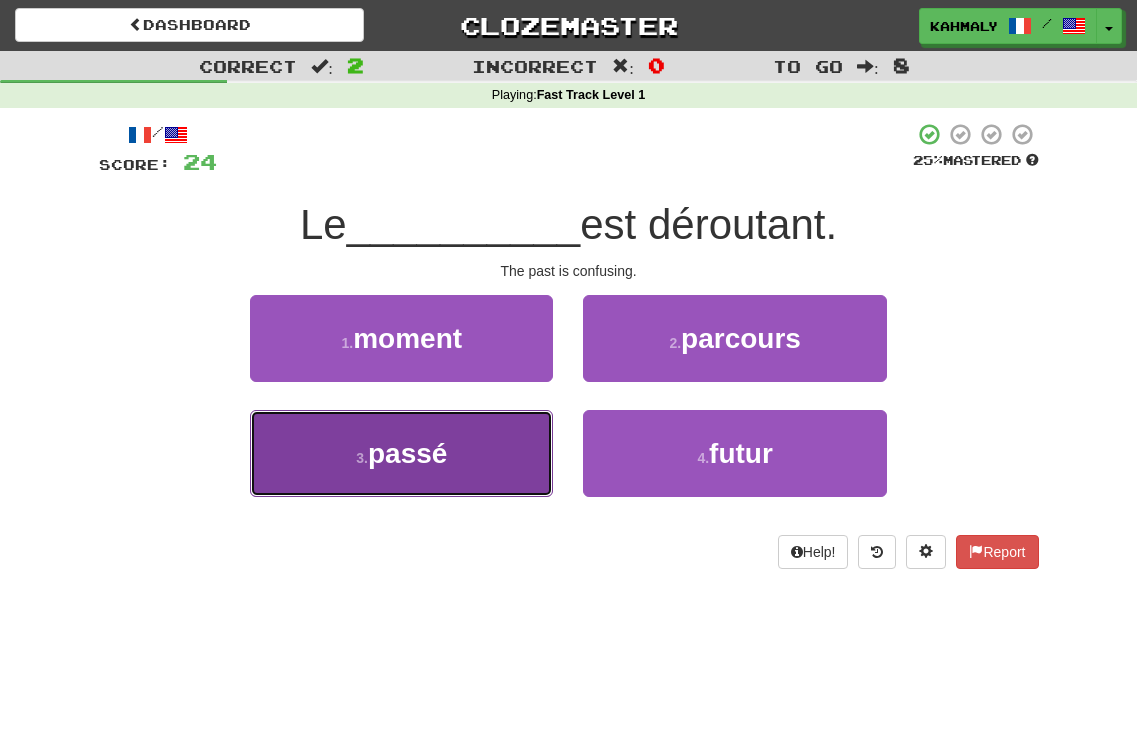 click on "passé" at bounding box center (407, 453) 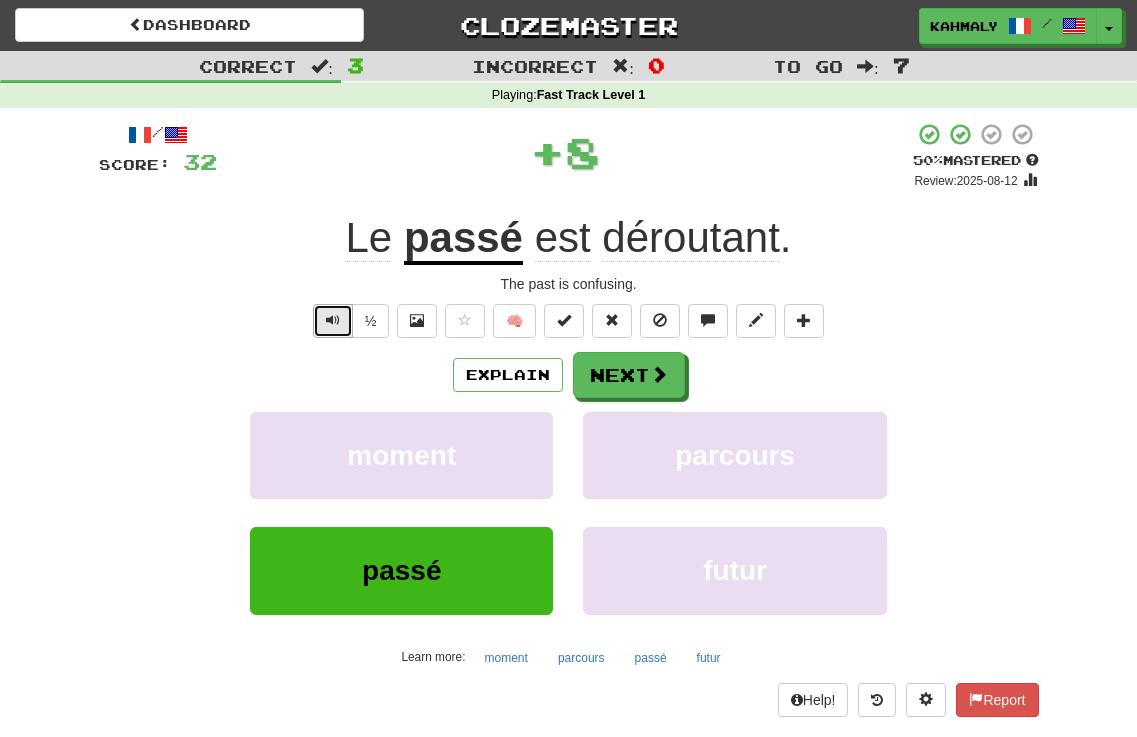 click at bounding box center (333, 320) 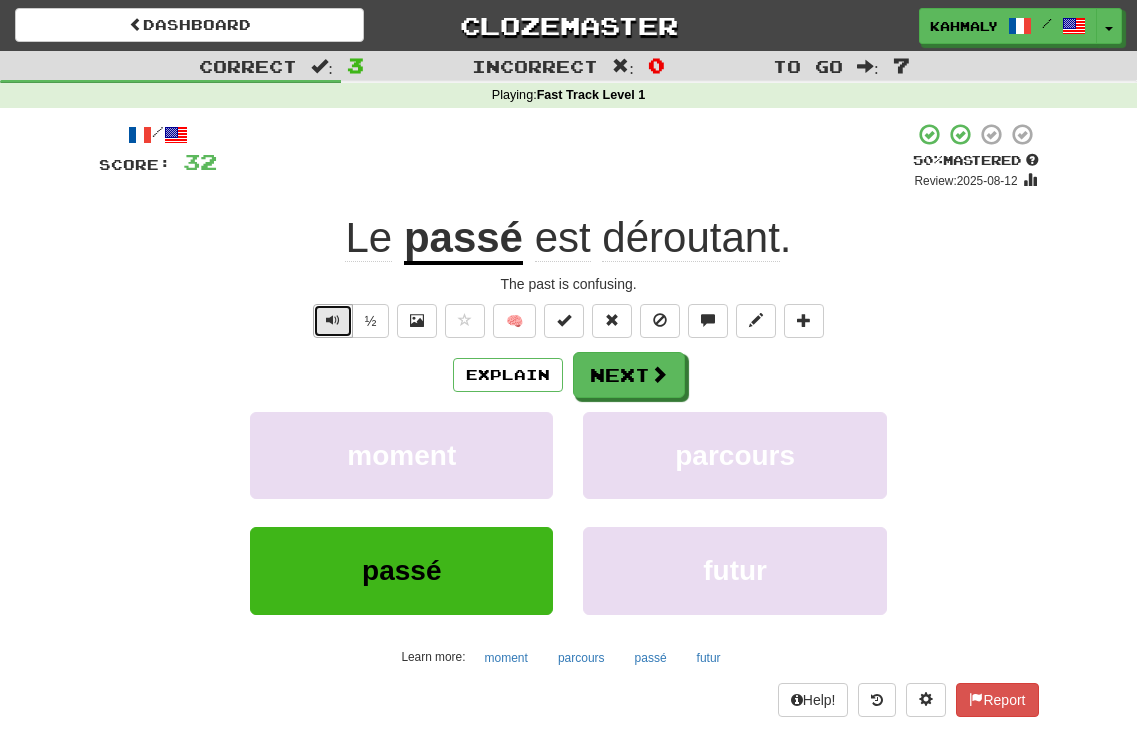 click at bounding box center (333, 320) 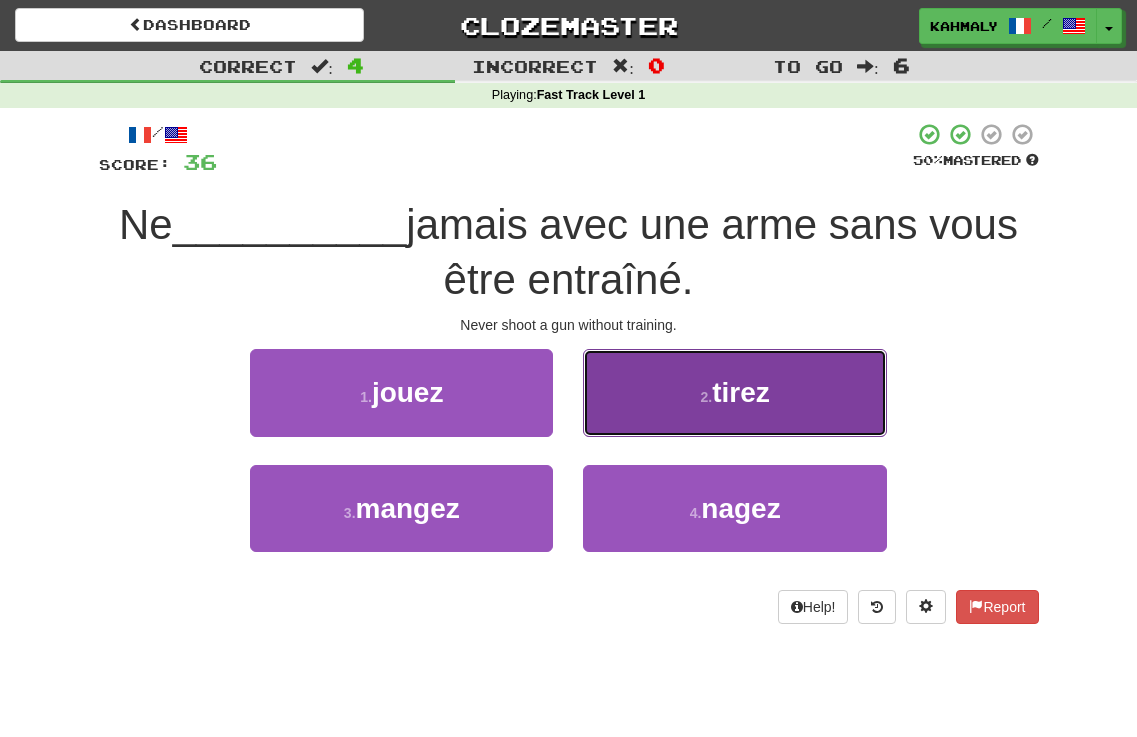 click on "2 .  tirez" at bounding box center (734, 392) 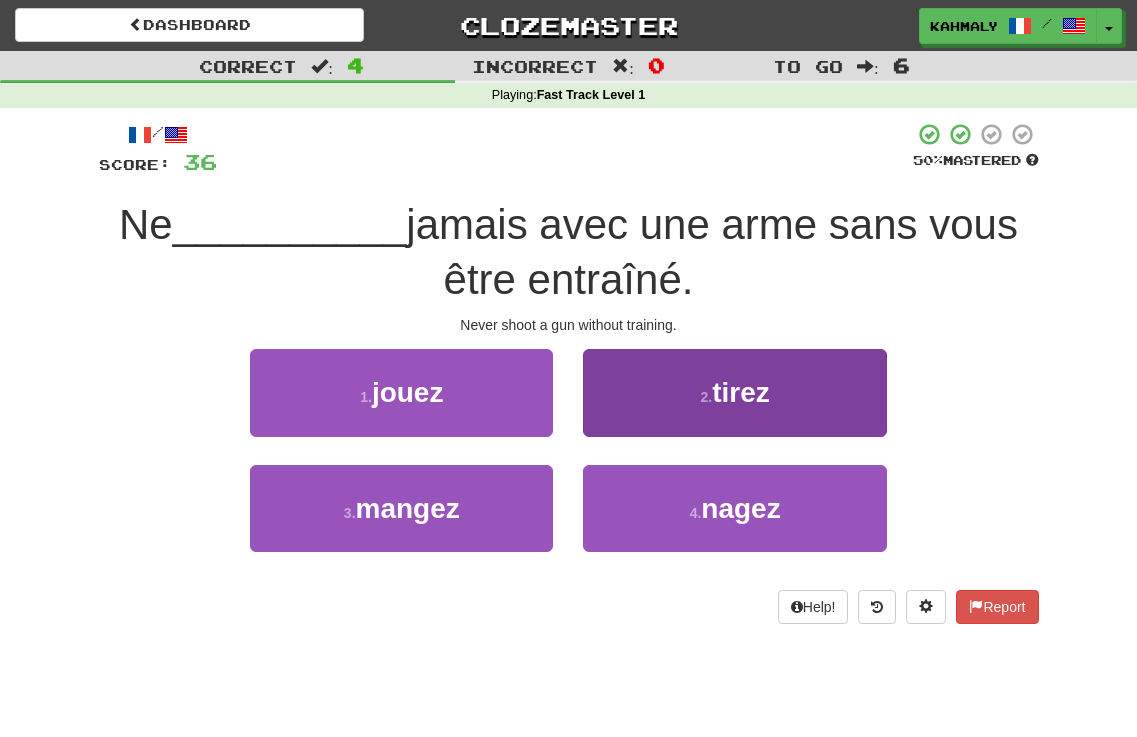 click on "/  Score:   [PERCENTAGE]  Mastered Ne  __________  jamais avec une arme sans vous être entraîné. Never shoot a gun without training. [NUMBER] .  jouez [NUMBER] .  tirez [NUMBER] .  mangez [NUMBER] .  nagez  Help!  Report" at bounding box center [569, 372] 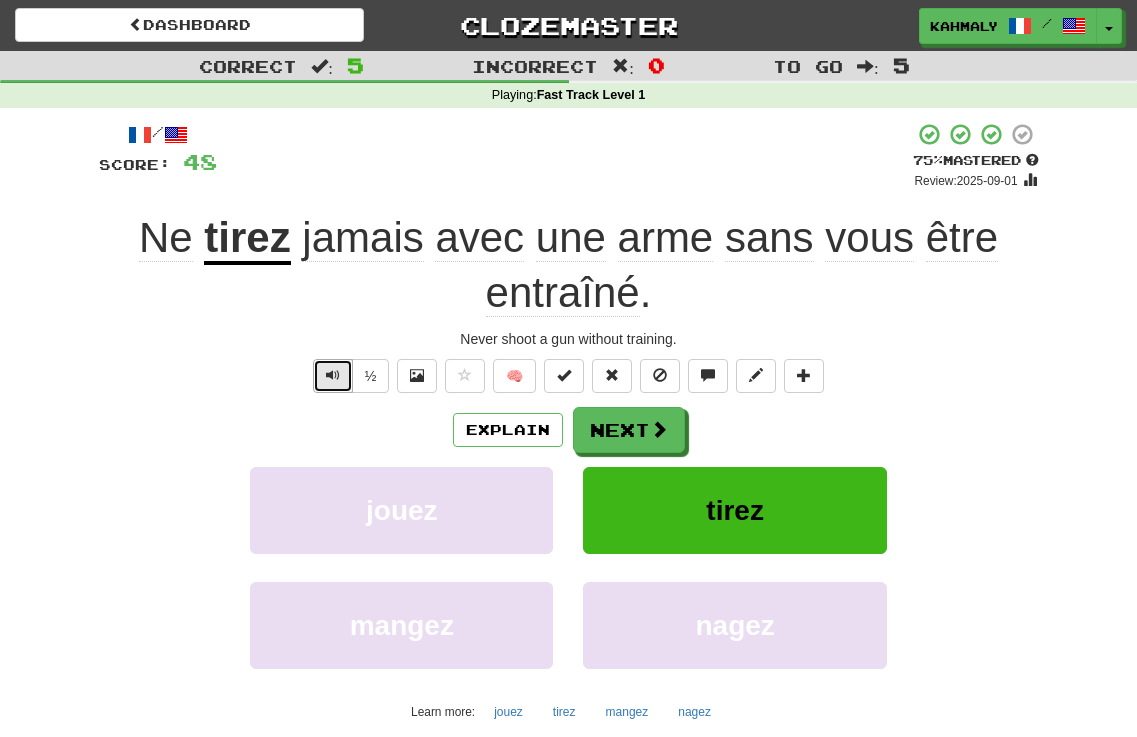 click at bounding box center [333, 376] 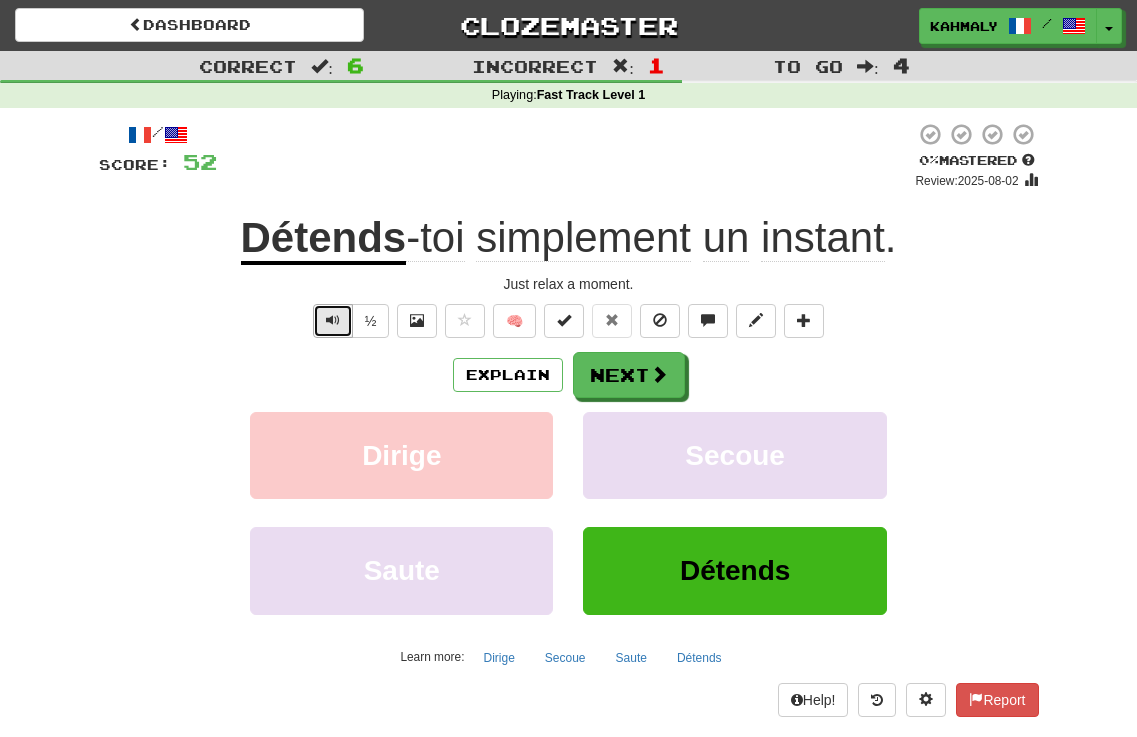 click at bounding box center [333, 320] 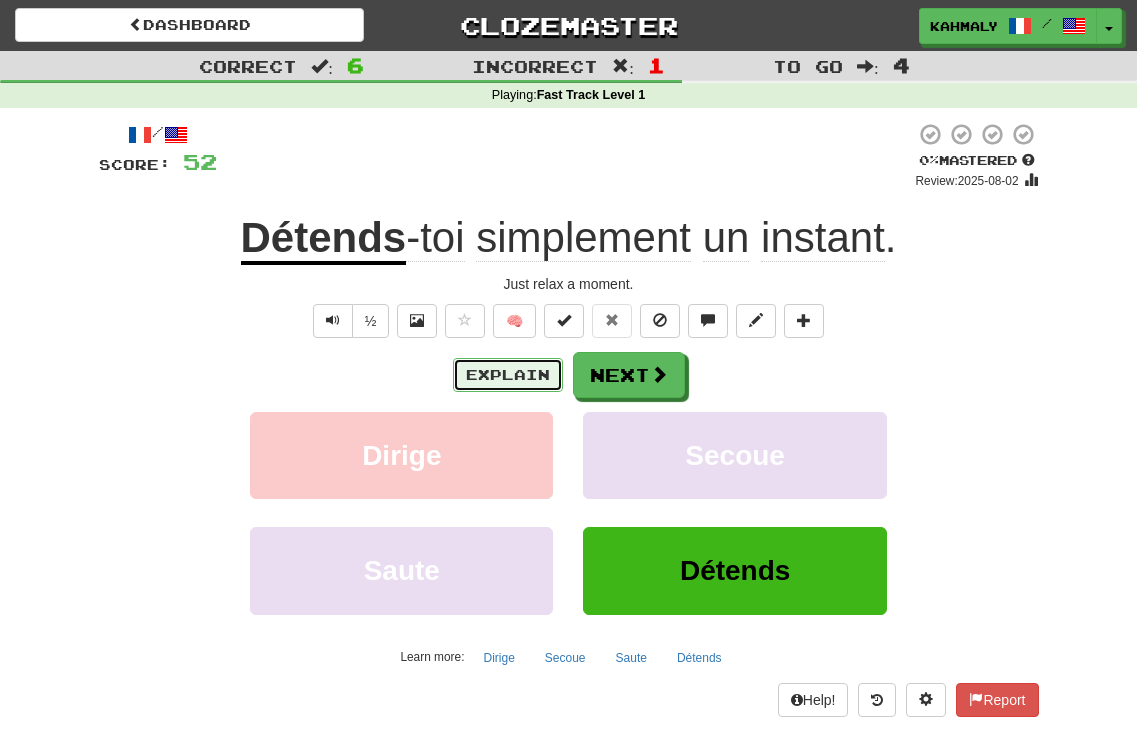 click on "Explain" at bounding box center (508, 375) 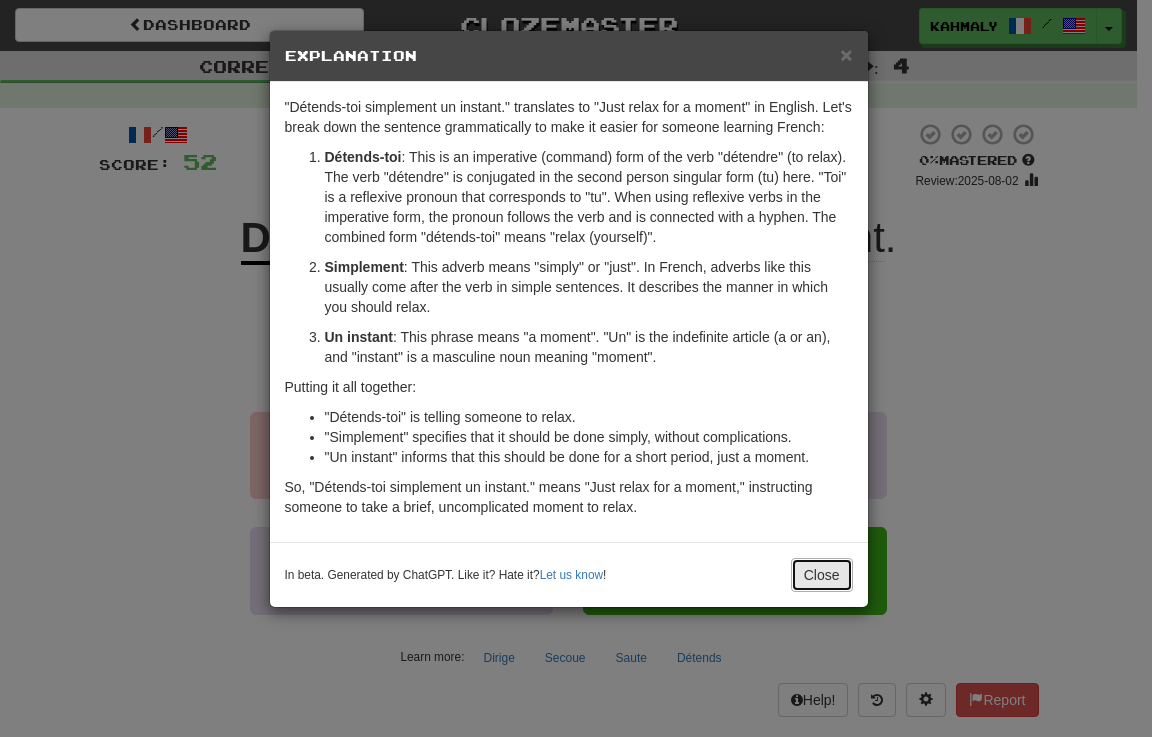 click on "Close" at bounding box center [822, 575] 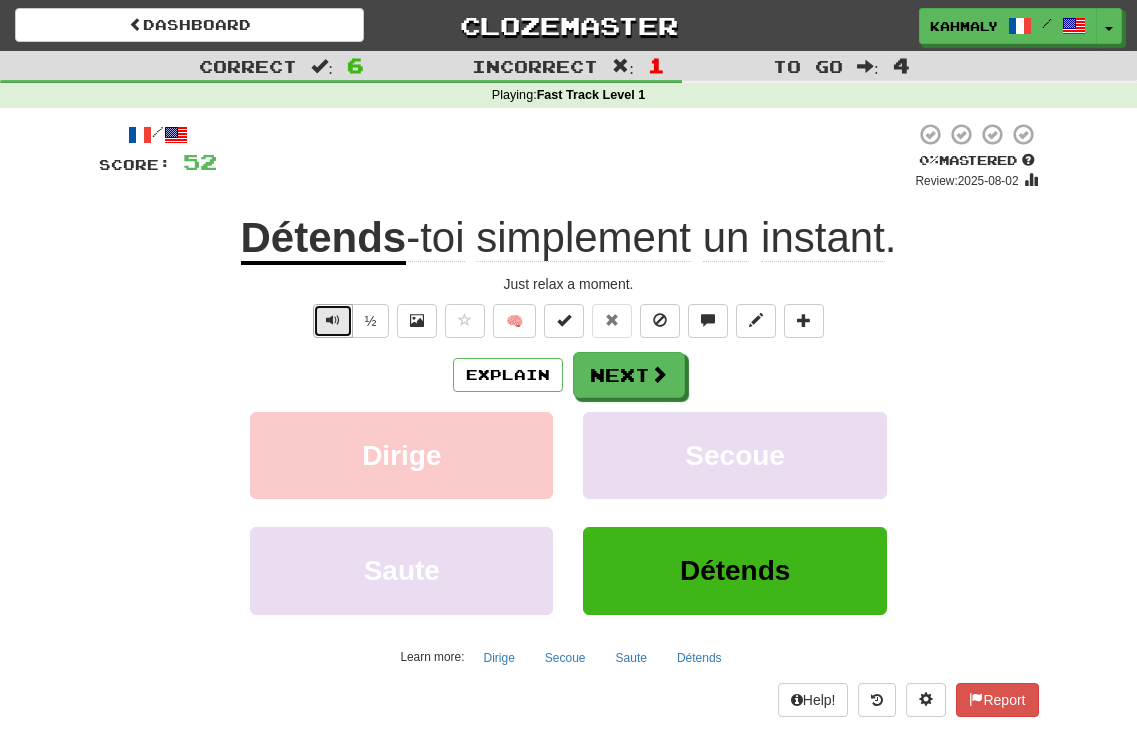 click at bounding box center (333, 321) 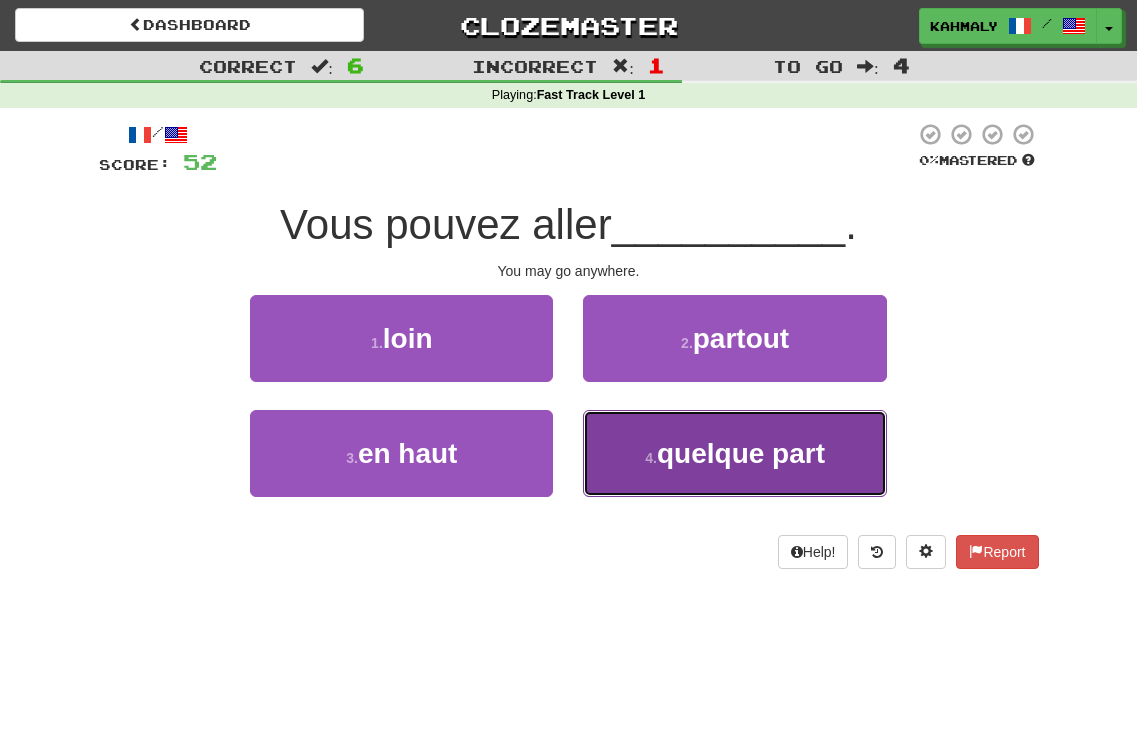 click on "[NUMBER] . [LOCATION]" at bounding box center [734, 453] 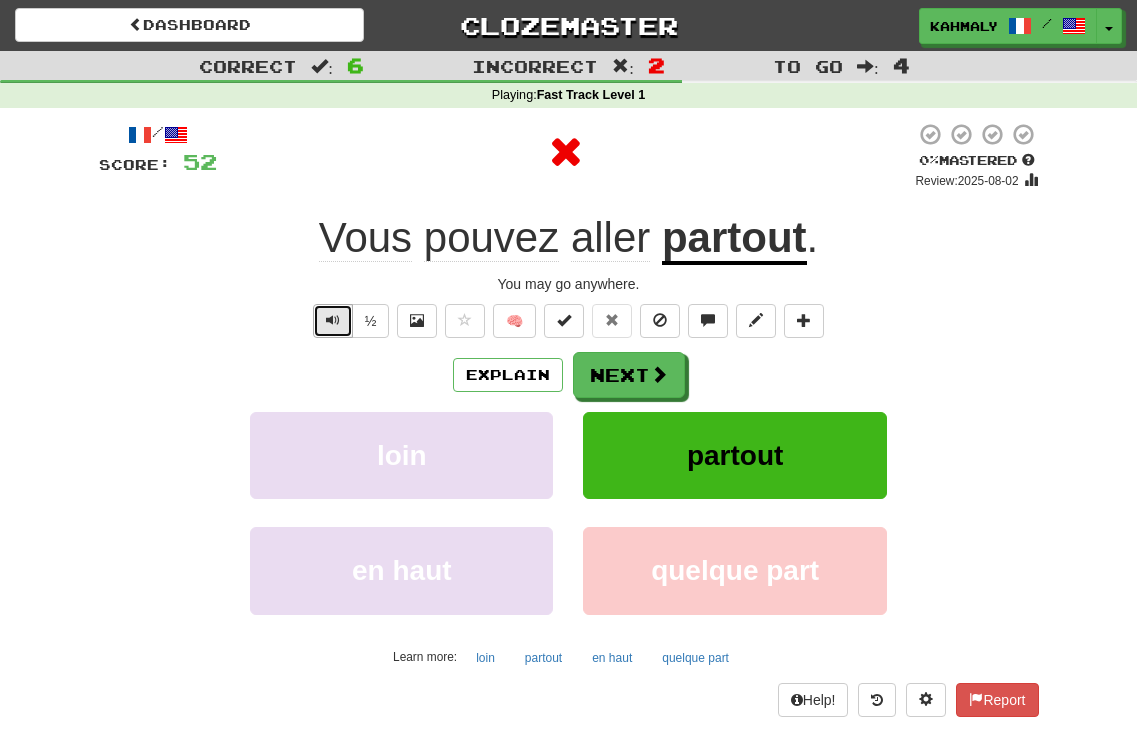 click at bounding box center [333, 321] 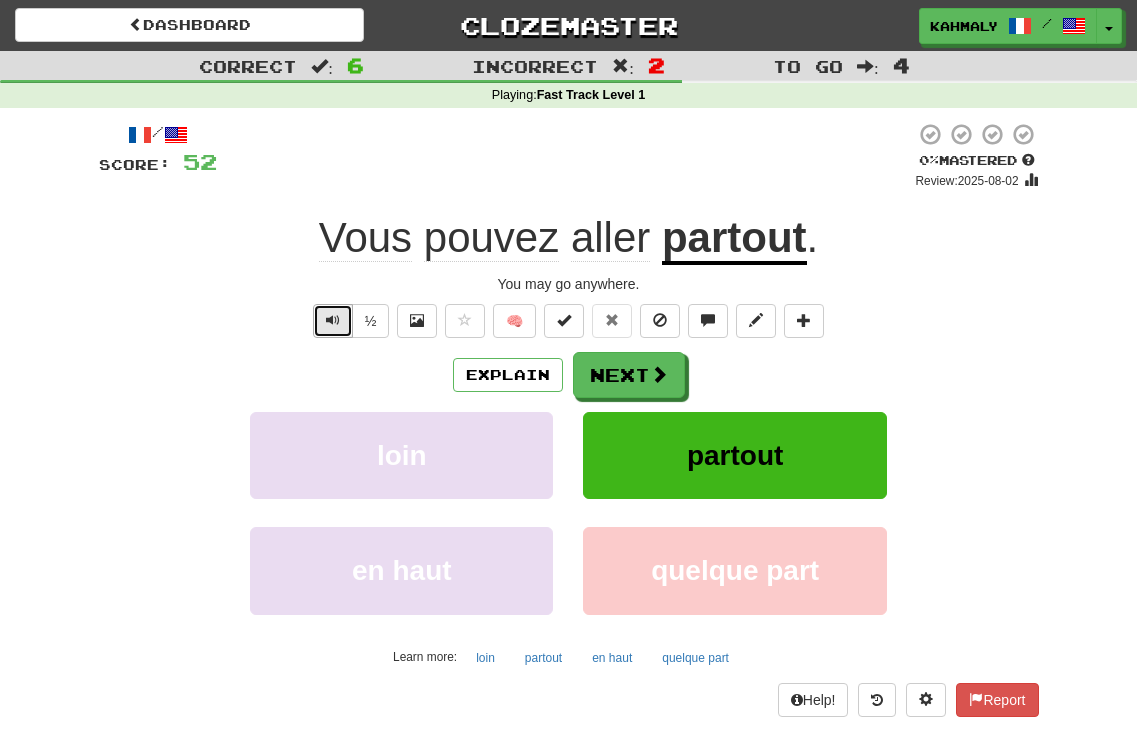 click at bounding box center (333, 321) 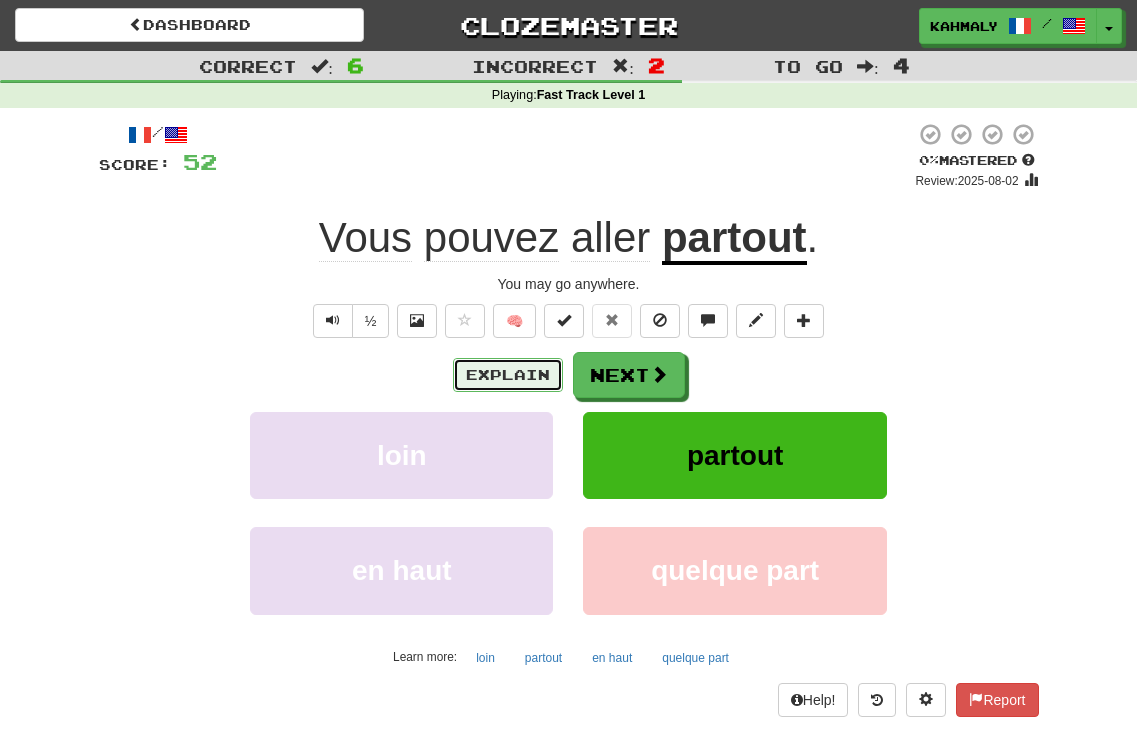 click on "Explain" at bounding box center [508, 375] 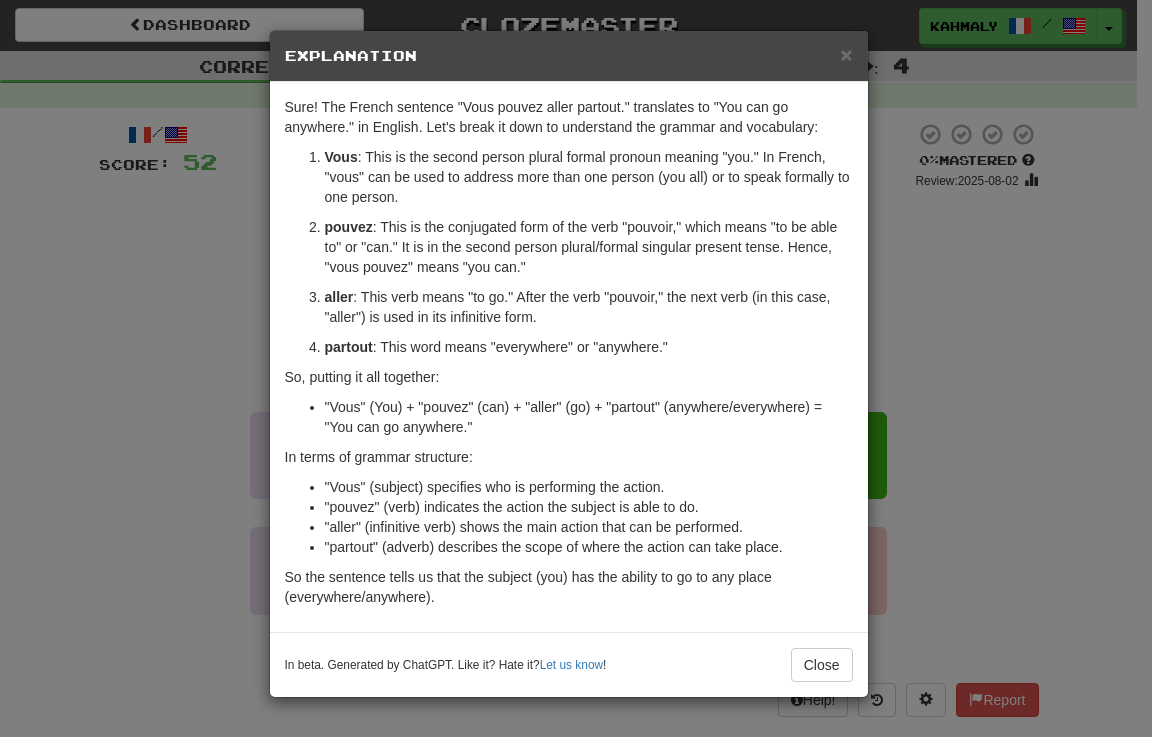 click on "× Explanation Sure! The French sentence "Vous pouvez aller partout." translates to "You can go anywhere." in English. Let's break it down to understand the grammar and vocabulary:
Vous : This is the second person plural formal pronoun meaning "you." In French, "vous" can be used to address more than one person (you all) or to speak formally to one person.
pouvez : This is the conjugated form of the verb "pouvoir," which means "to be able to" or "can." It is in the second person plural/formal singular present tense. Hence, "vous pouvez" means "you can."
aller : This verb means "to go." After the verb "pouvoir," the next verb (in this case, "aller") is used in its infinitive form.
partout : This word means "everywhere" or "anywhere."
So, putting it all together:
"Vous" (You) + "pouvez" (can) + "aller" (go) + "partout" (anywhere/everywhere) = "You can go anywhere."
In terms of grammar structure:
"Vous" (subject) specifies who is performing the action.
! Close" at bounding box center (576, 368) 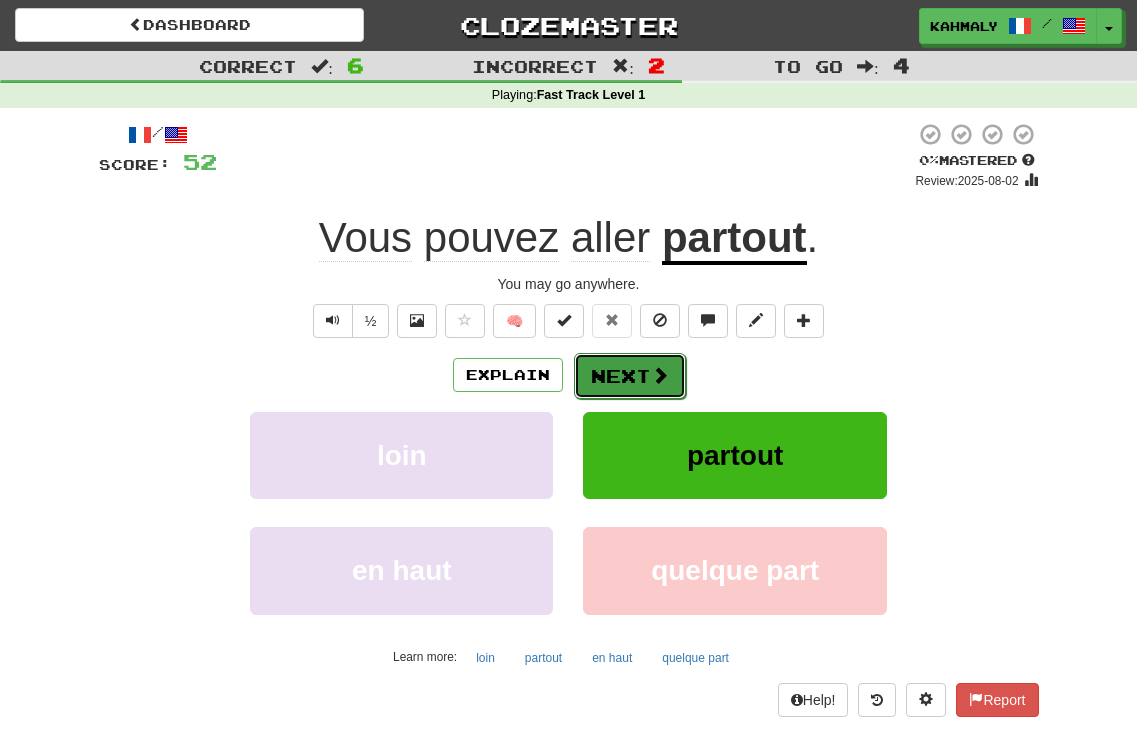 click on "Next" at bounding box center (630, 376) 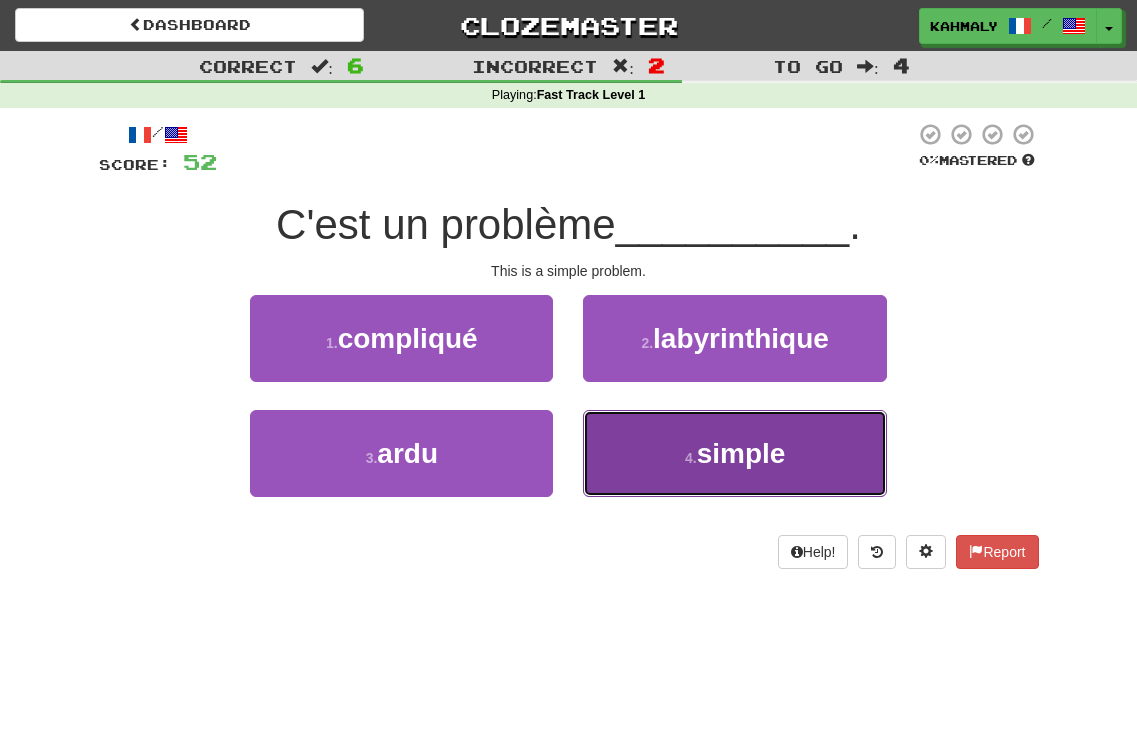 click on "simple" at bounding box center (741, 453) 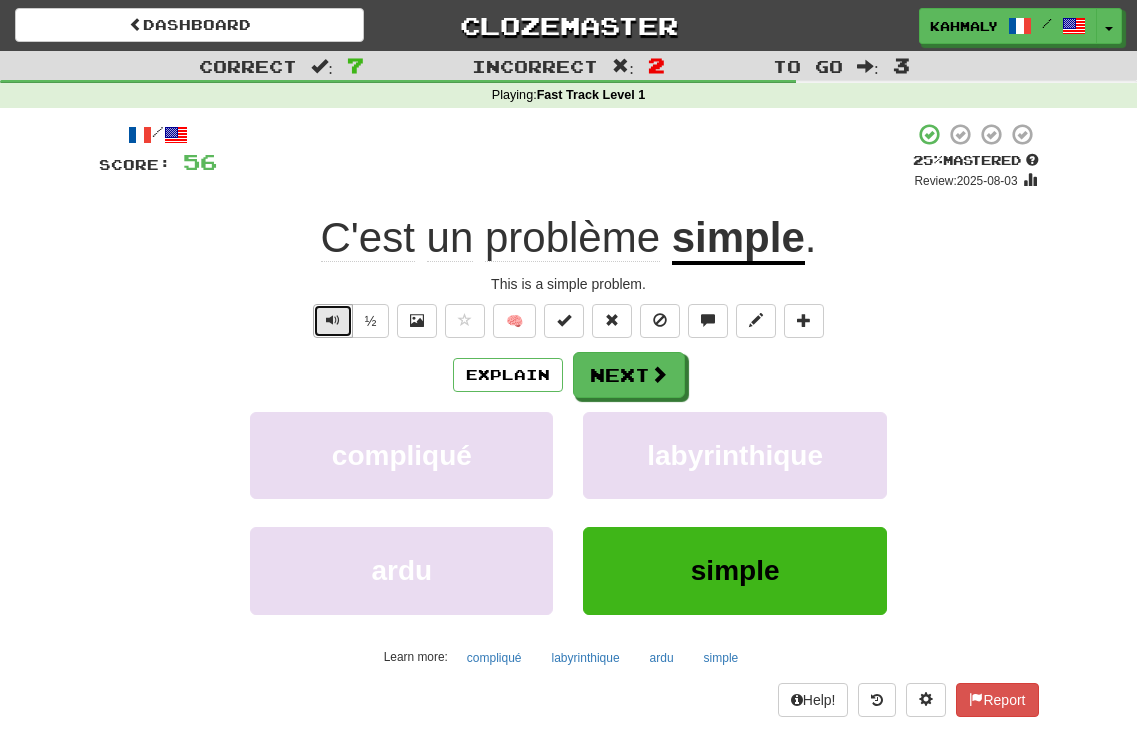 click at bounding box center [333, 320] 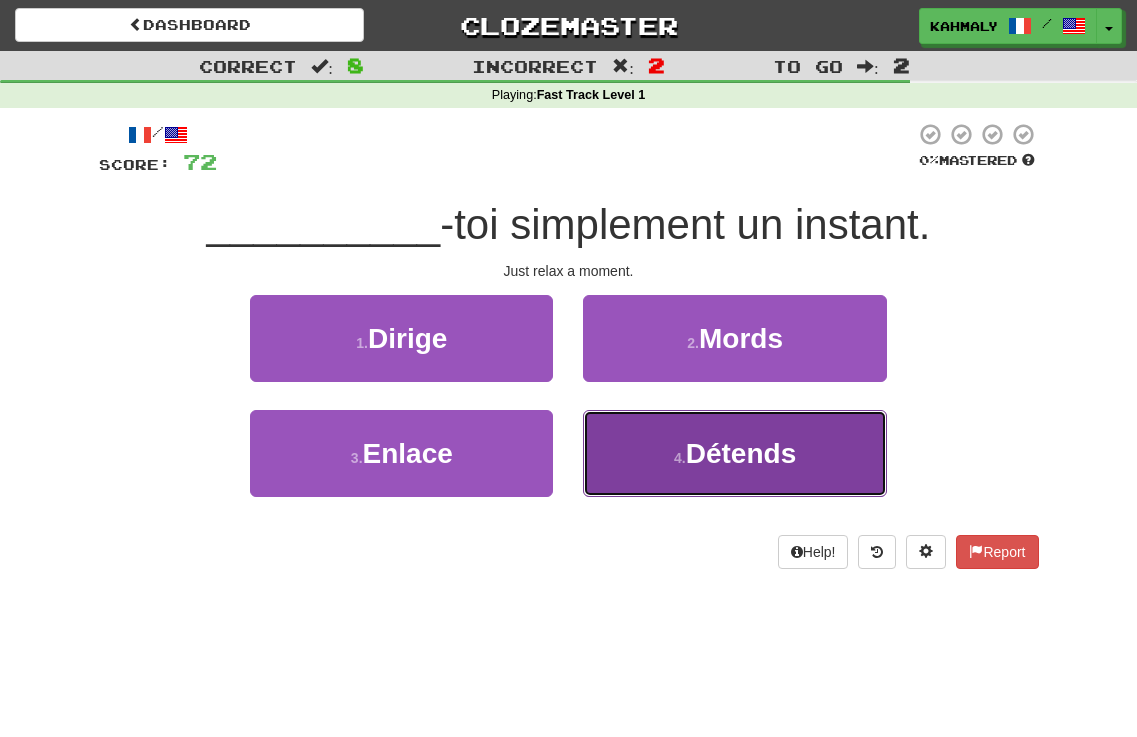 click on "[NUMBER] . Détends" at bounding box center (734, 453) 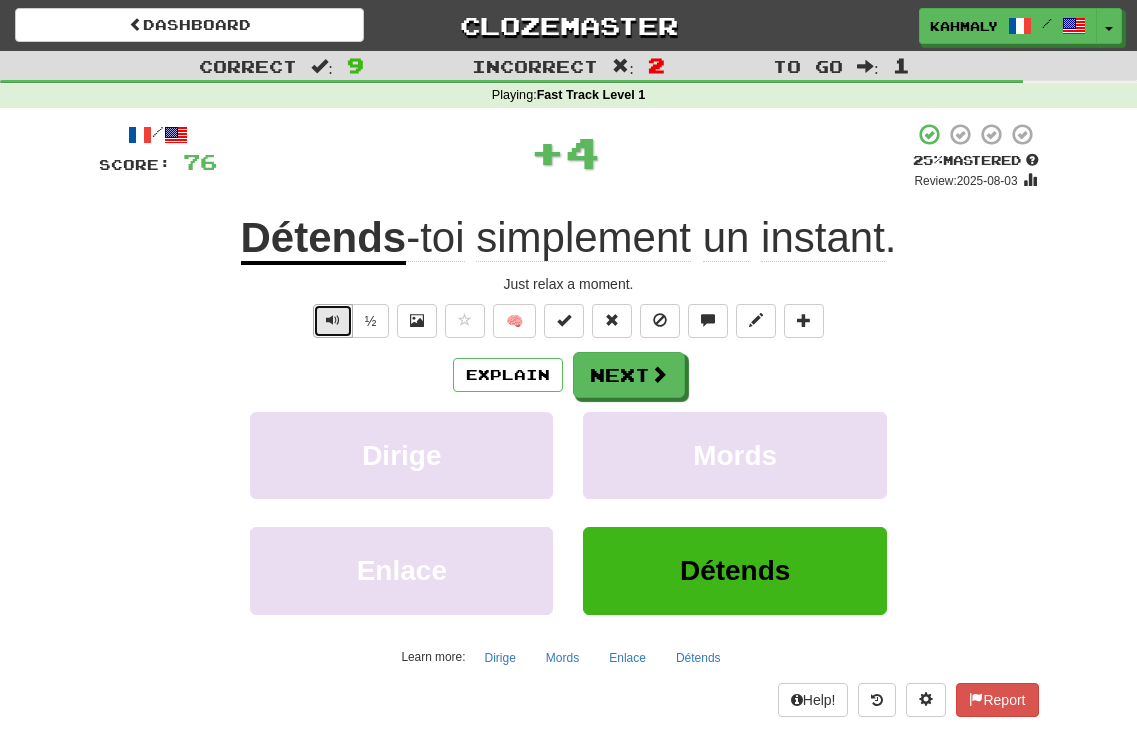 click at bounding box center (333, 320) 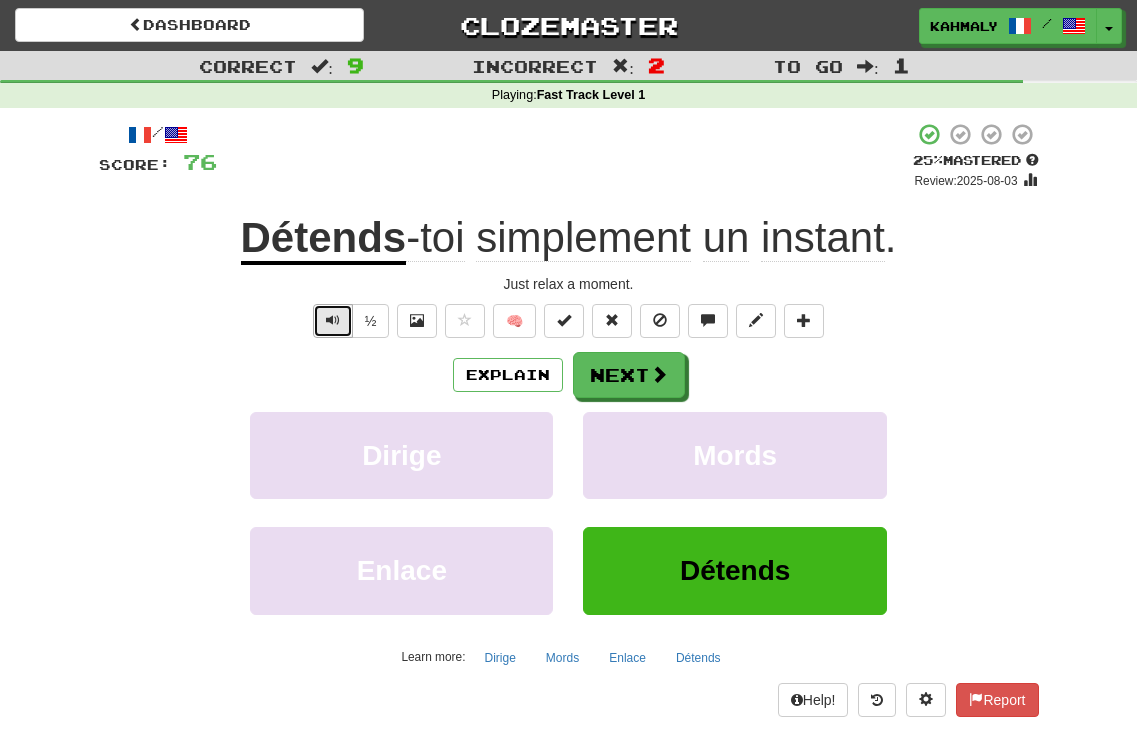 click at bounding box center (333, 320) 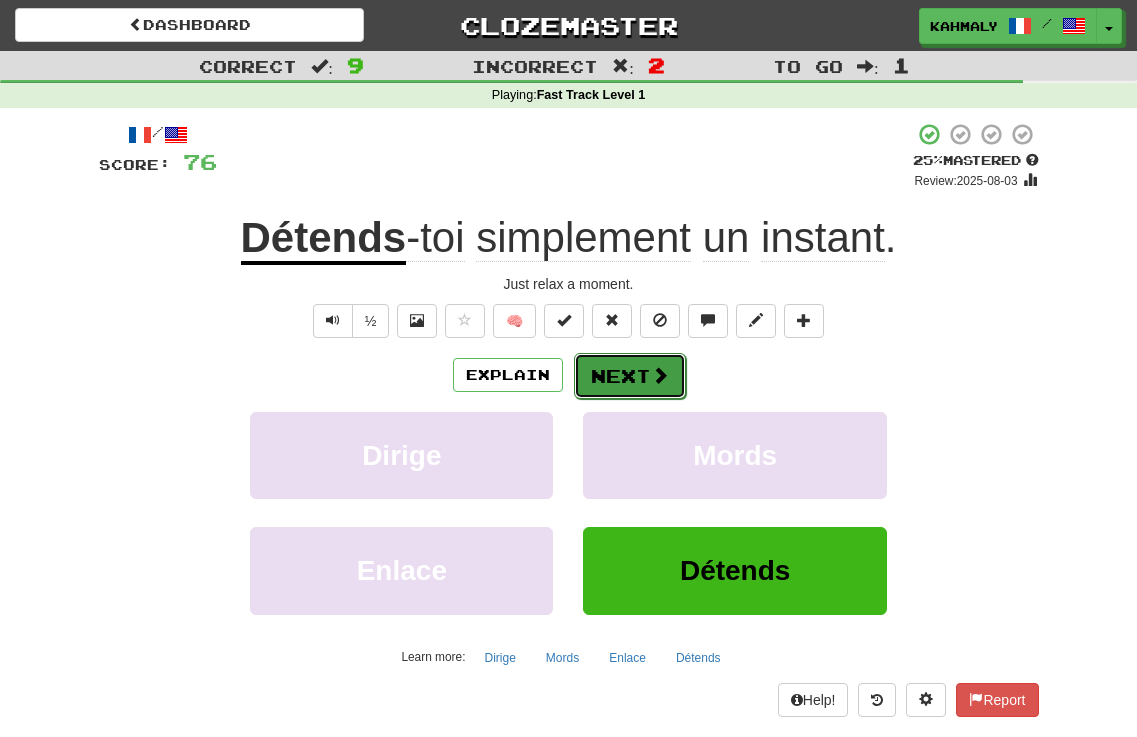 click on "Next" at bounding box center [630, 376] 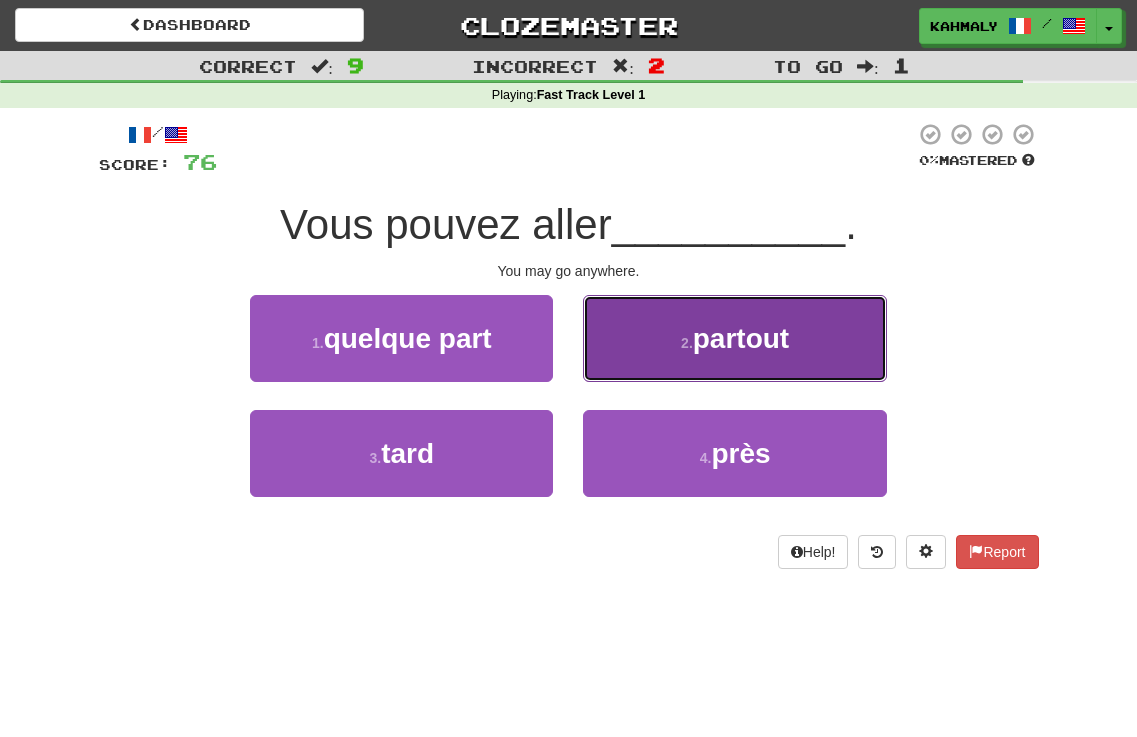 click on "partout" at bounding box center (741, 338) 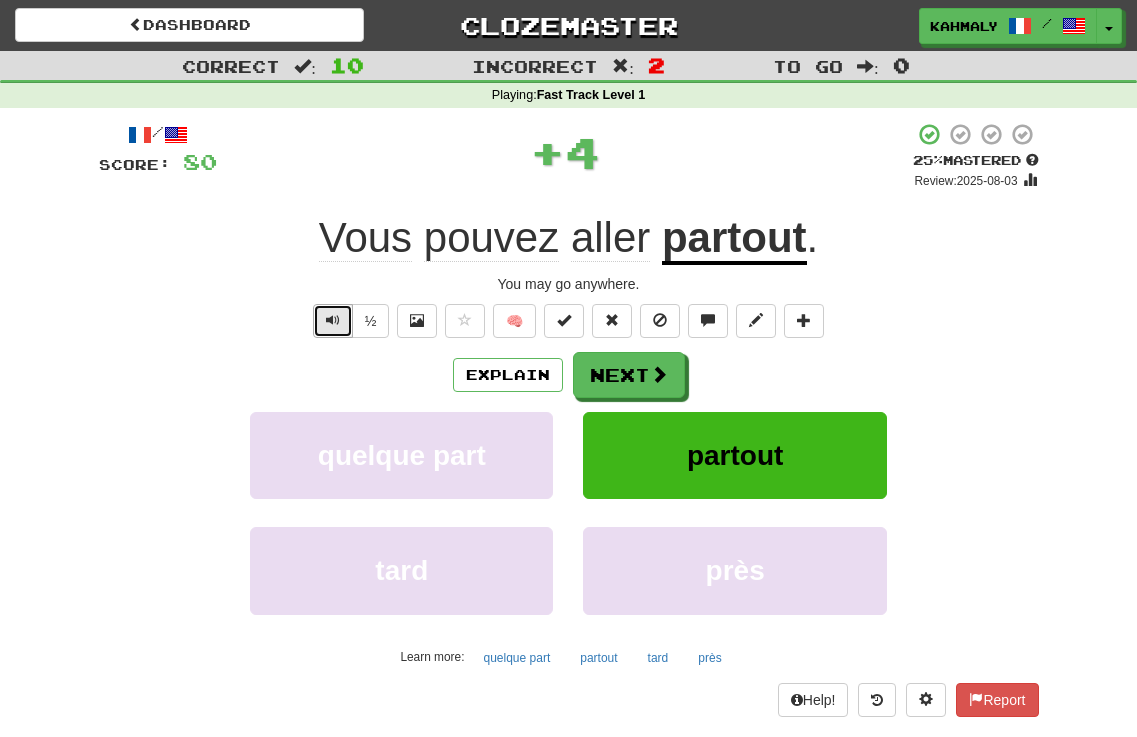 click at bounding box center [333, 321] 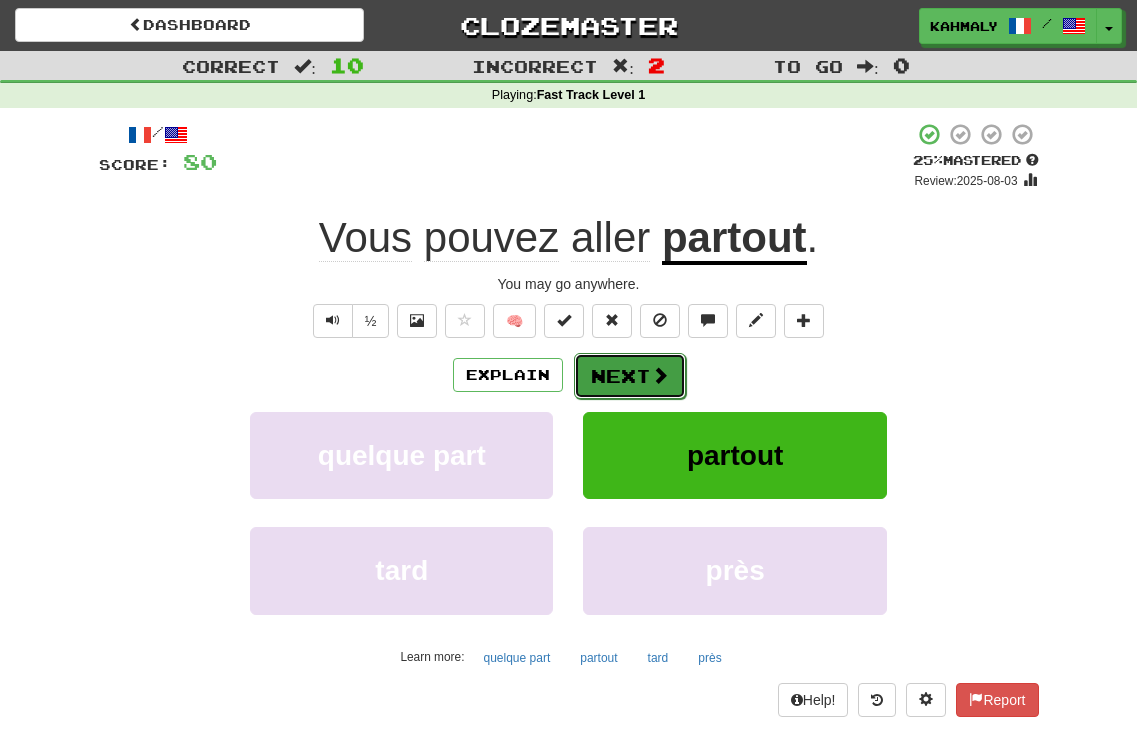 click on "Next" at bounding box center (630, 376) 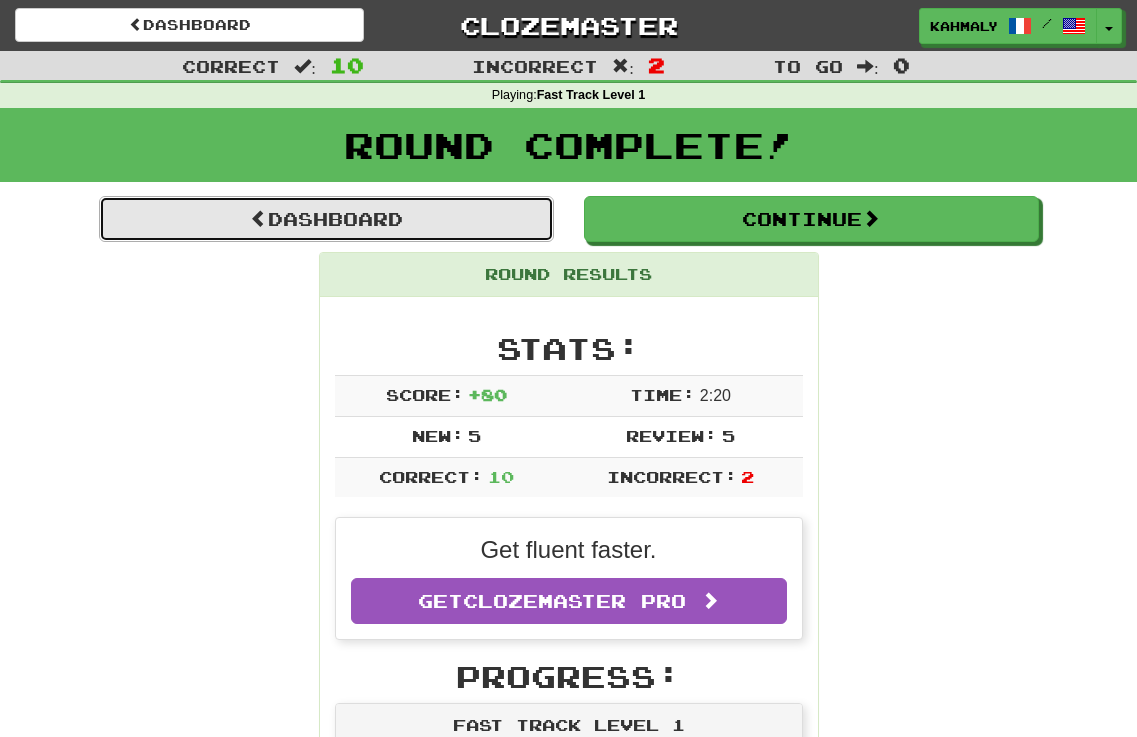click on "Dashboard" at bounding box center (326, 219) 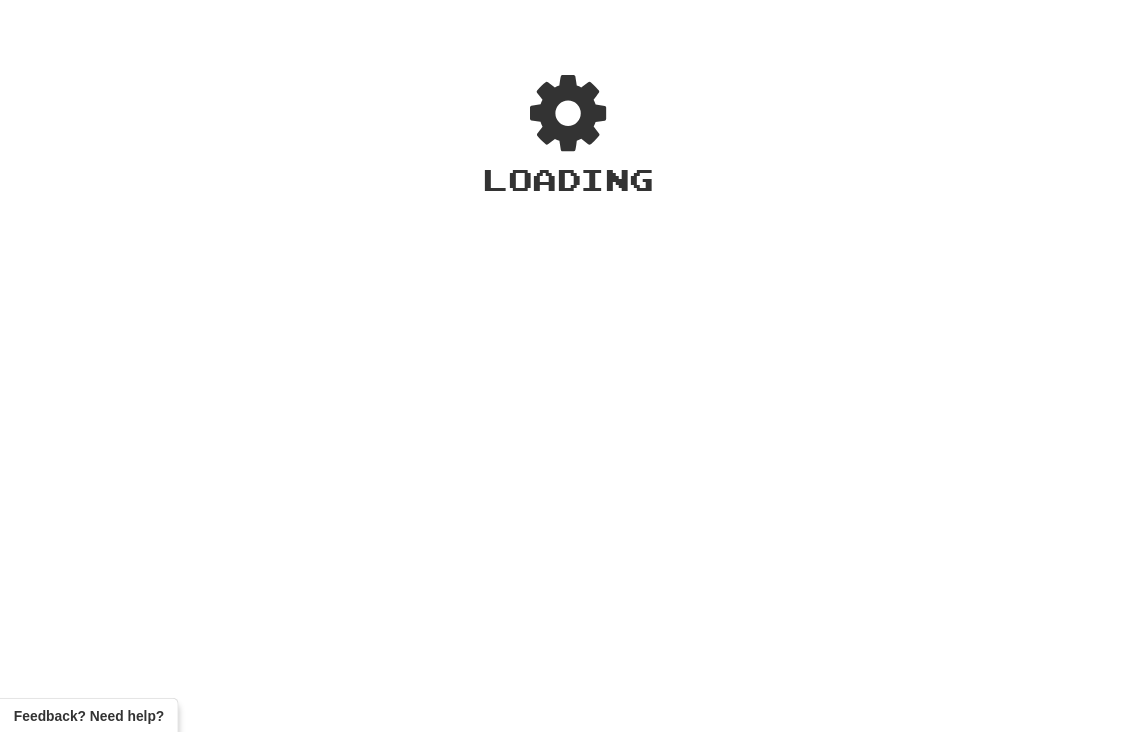 scroll, scrollTop: 0, scrollLeft: 0, axis: both 